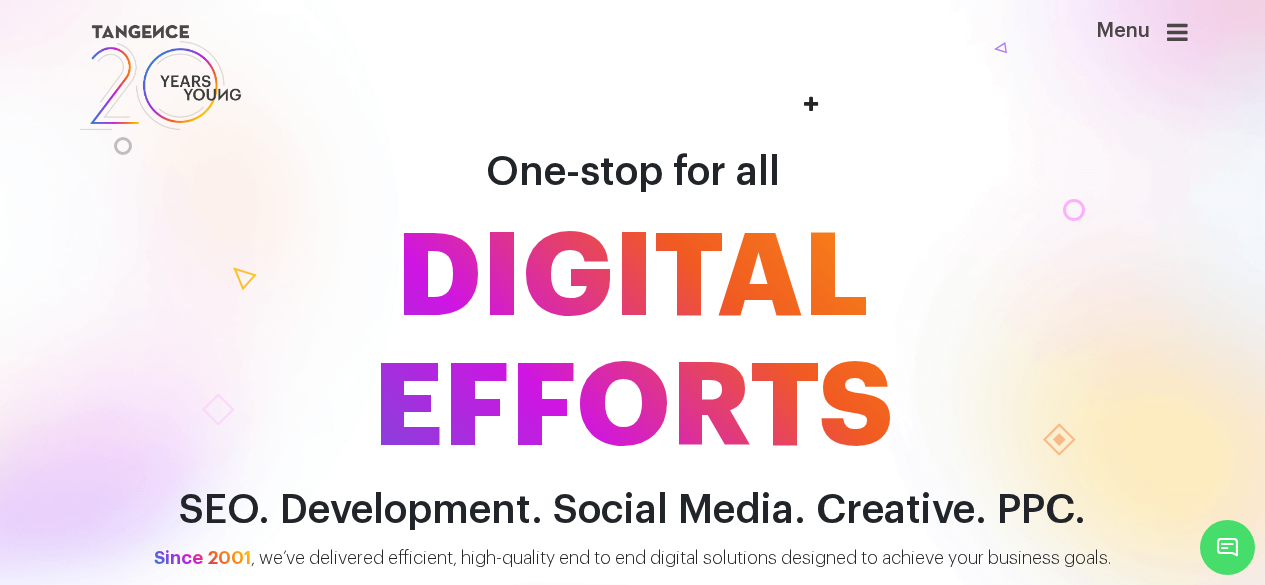 scroll, scrollTop: 0, scrollLeft: 0, axis: both 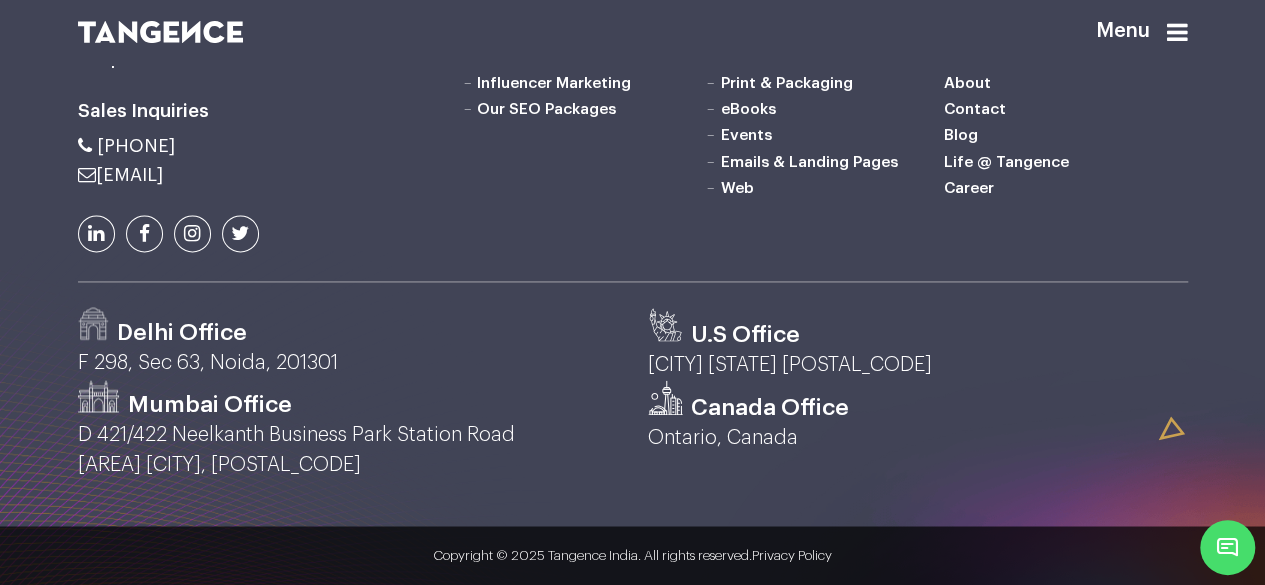 click on "Blog" at bounding box center [961, 135] 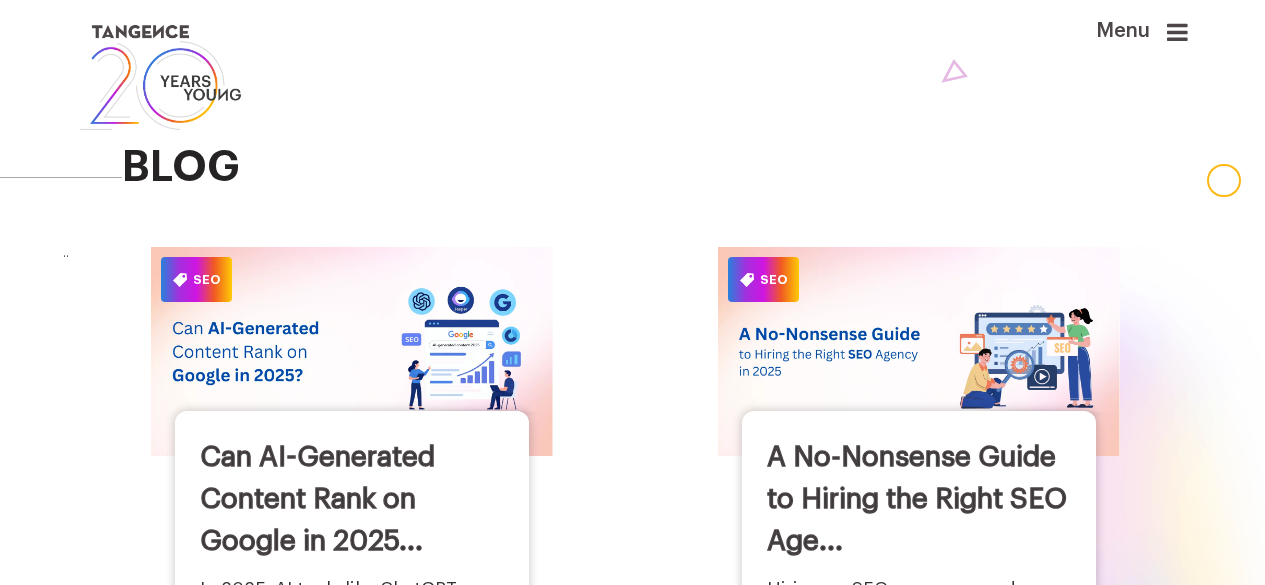 scroll, scrollTop: 0, scrollLeft: 0, axis: both 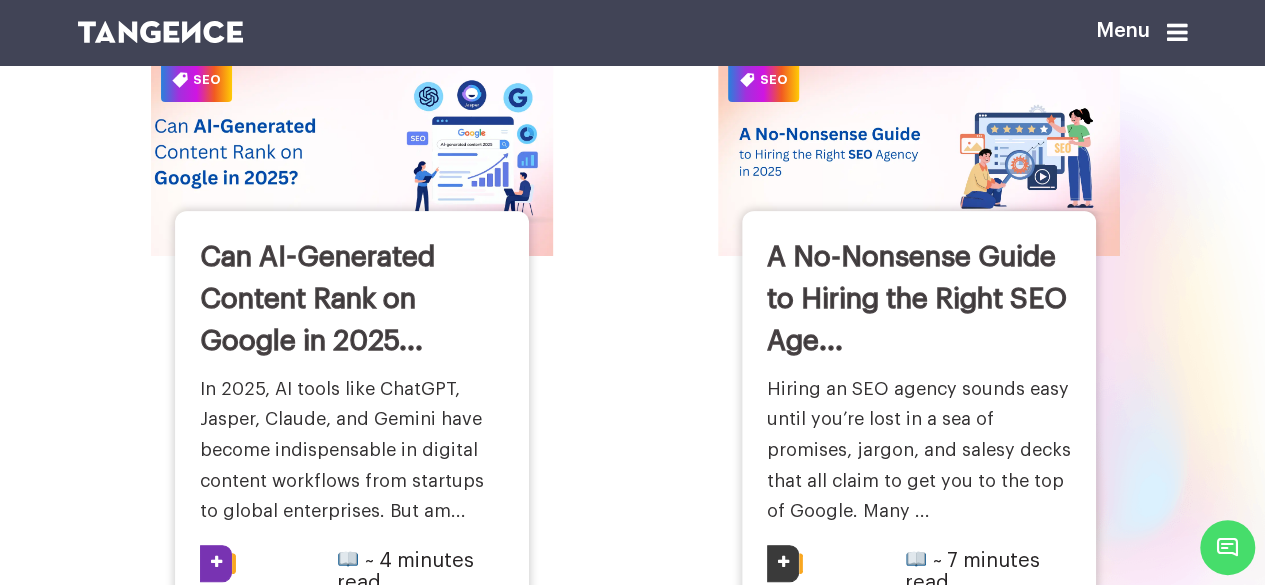 click on "Can AI-Generated Content Rank on Google in 2025..." at bounding box center [317, 299] 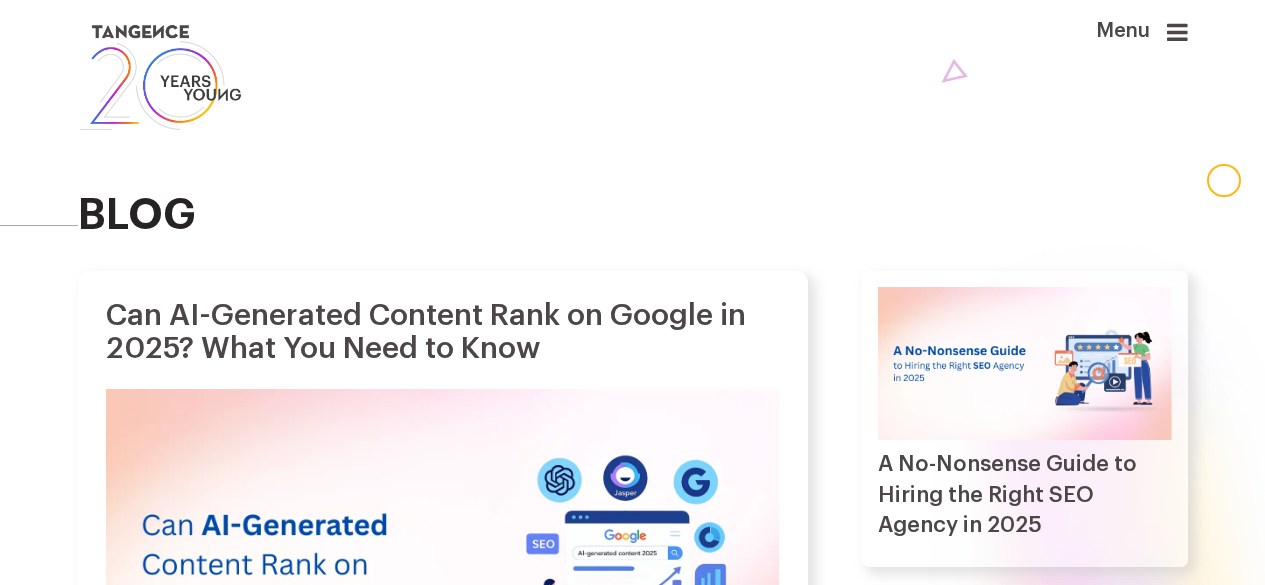 scroll, scrollTop: 0, scrollLeft: 0, axis: both 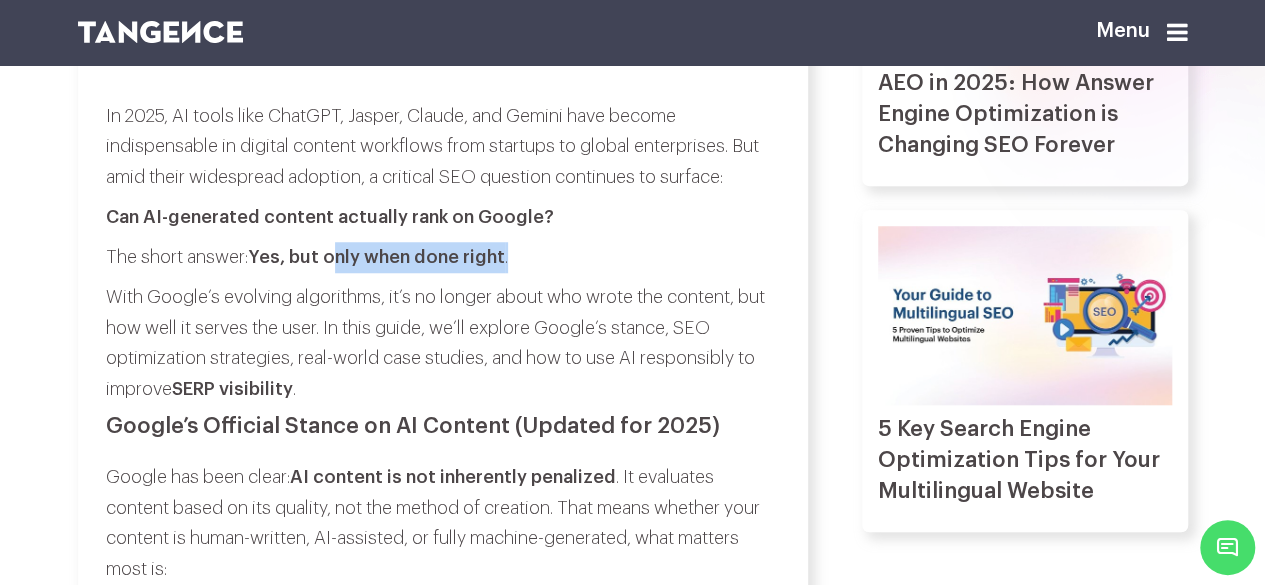 drag, startPoint x: 333, startPoint y: 274, endPoint x: 534, endPoint y: 283, distance: 201.20139 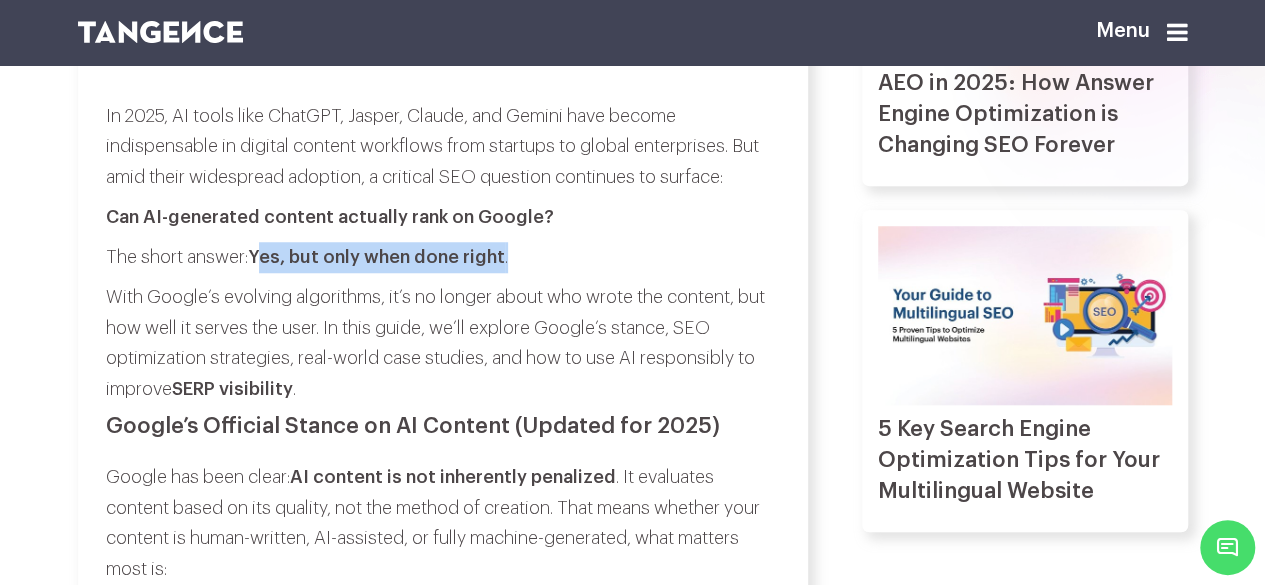 drag, startPoint x: 269, startPoint y: 279, endPoint x: 520, endPoint y: 279, distance: 251 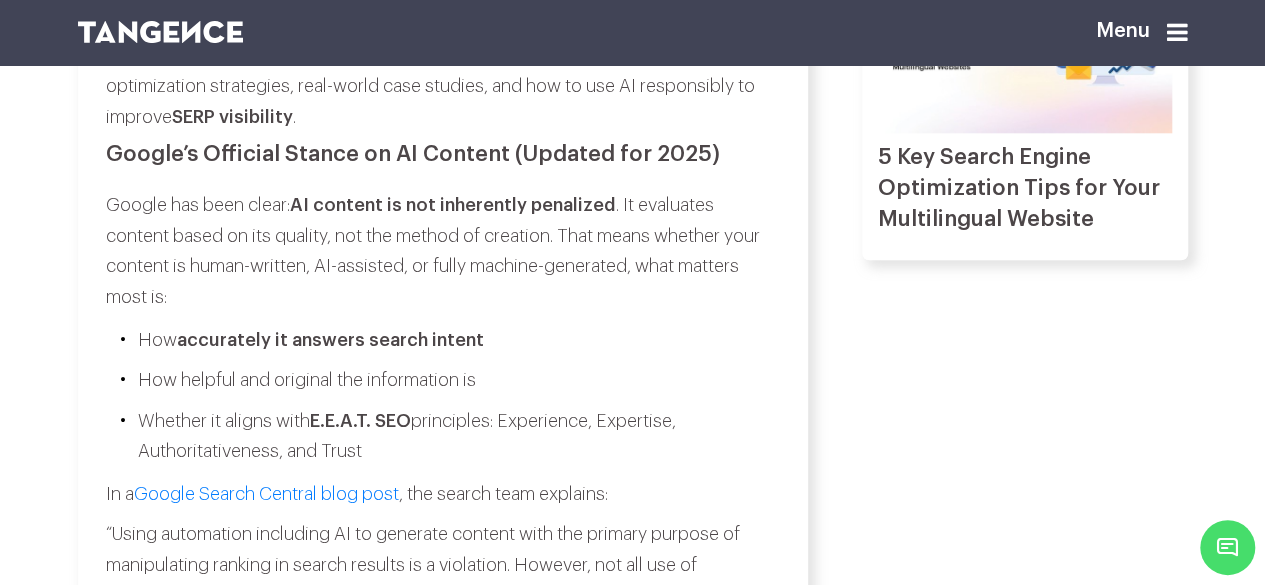scroll, scrollTop: 1000, scrollLeft: 0, axis: vertical 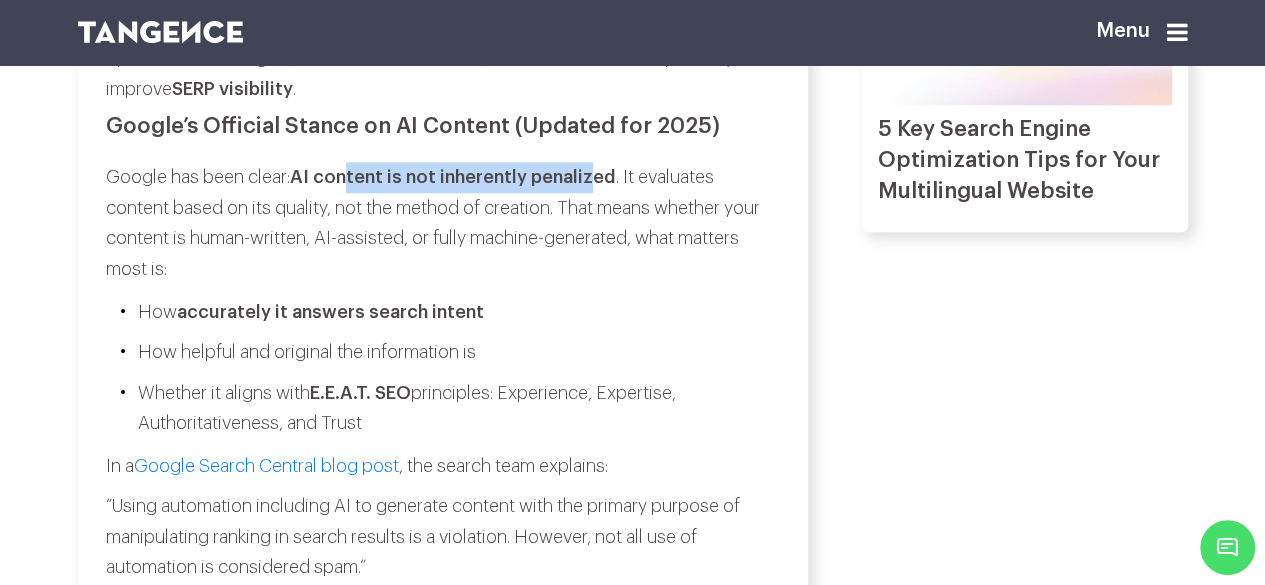 drag, startPoint x: 354, startPoint y: 175, endPoint x: 594, endPoint y: 217, distance: 243.6473 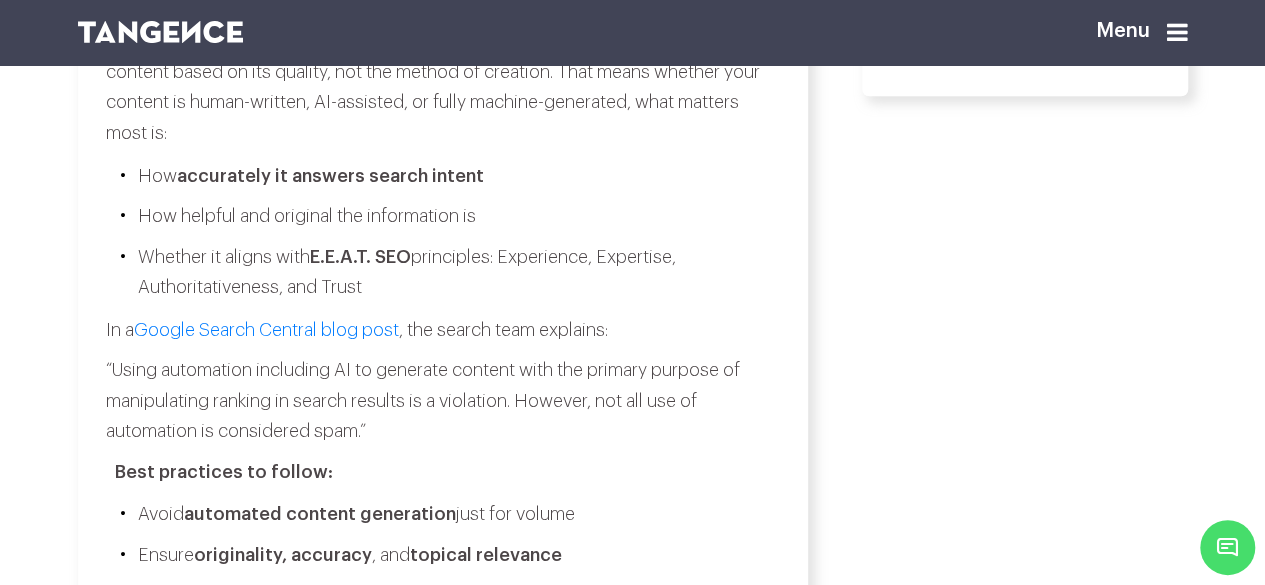 scroll, scrollTop: 1300, scrollLeft: 0, axis: vertical 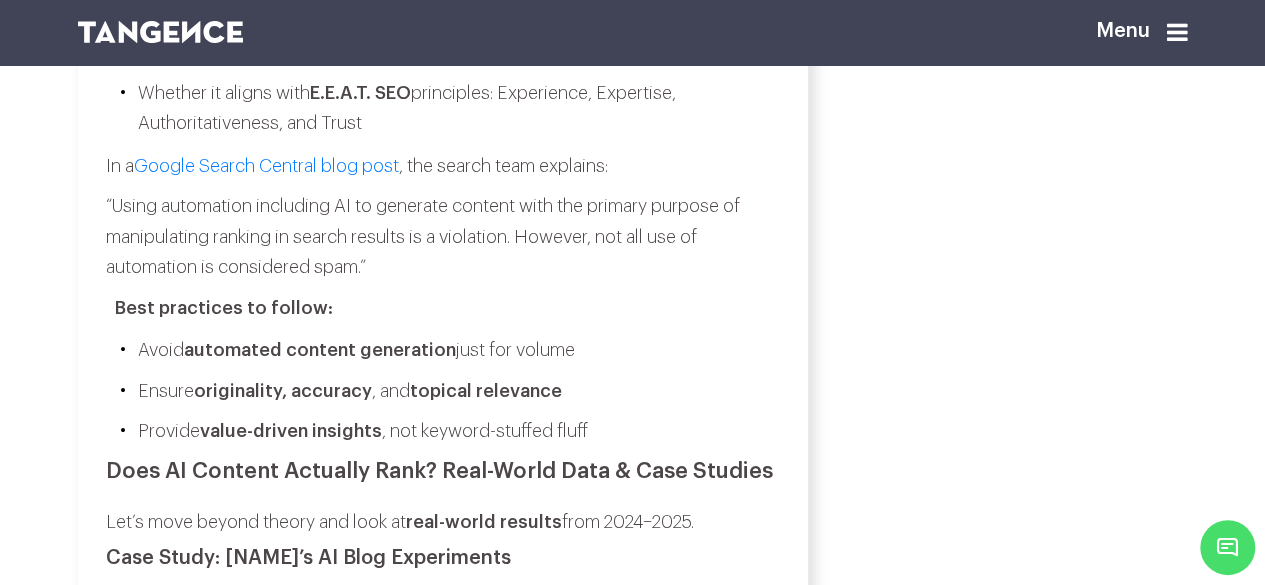drag, startPoint x: 272, startPoint y: 125, endPoint x: 388, endPoint y: 139, distance: 116.841774 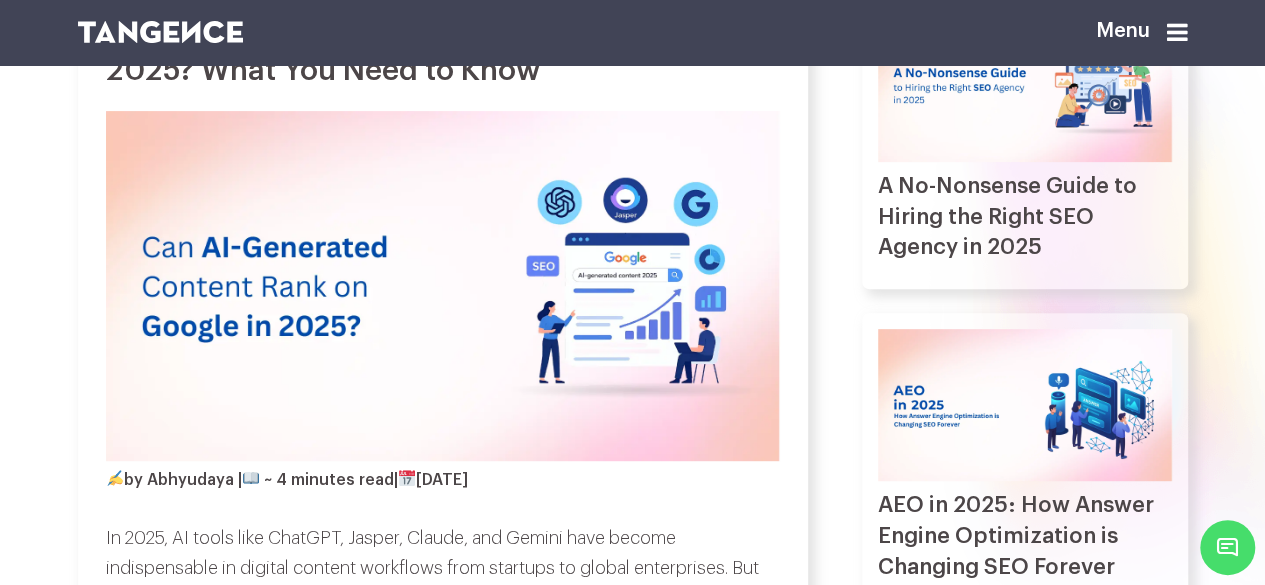 scroll, scrollTop: 200, scrollLeft: 0, axis: vertical 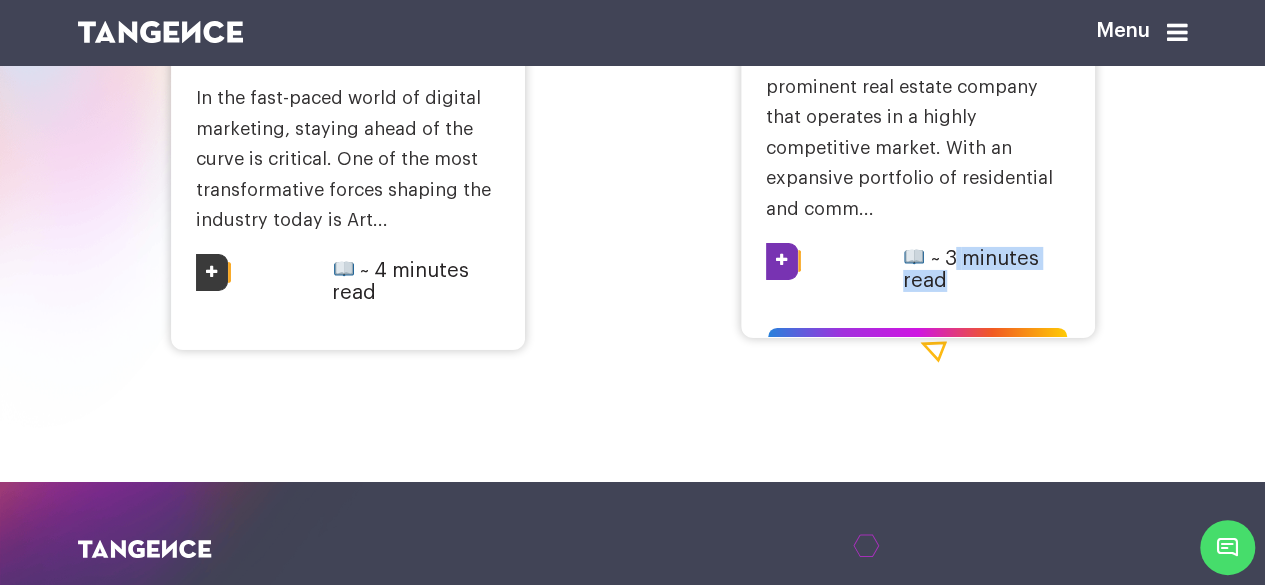 drag, startPoint x: 961, startPoint y: 292, endPoint x: 1021, endPoint y: 325, distance: 68.47627 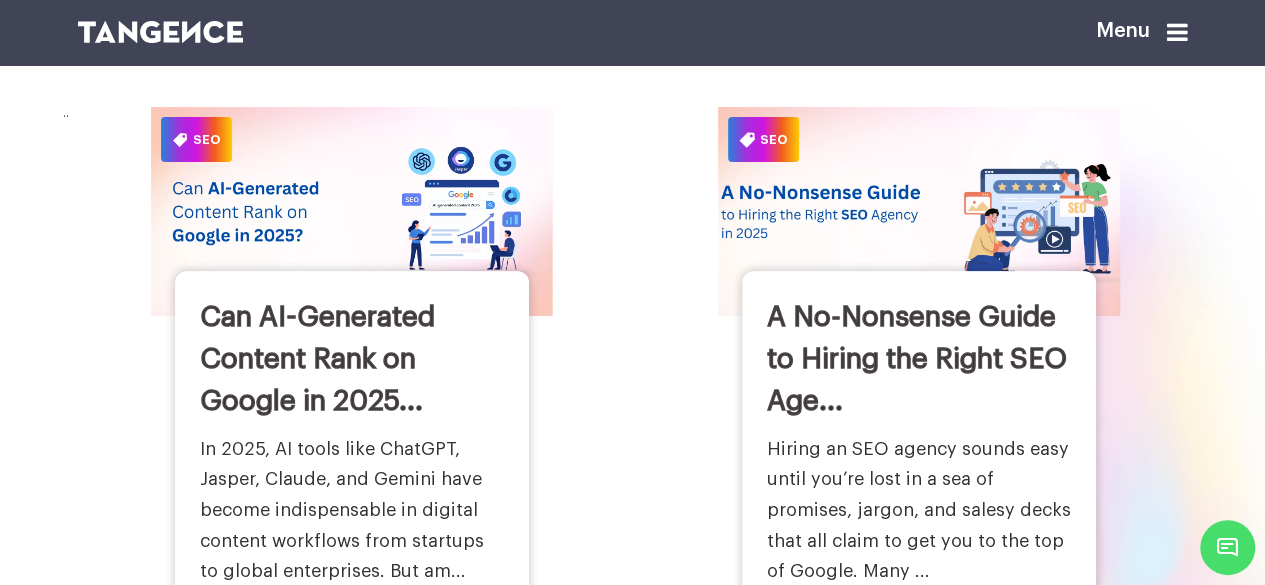 scroll, scrollTop: 200, scrollLeft: 0, axis: vertical 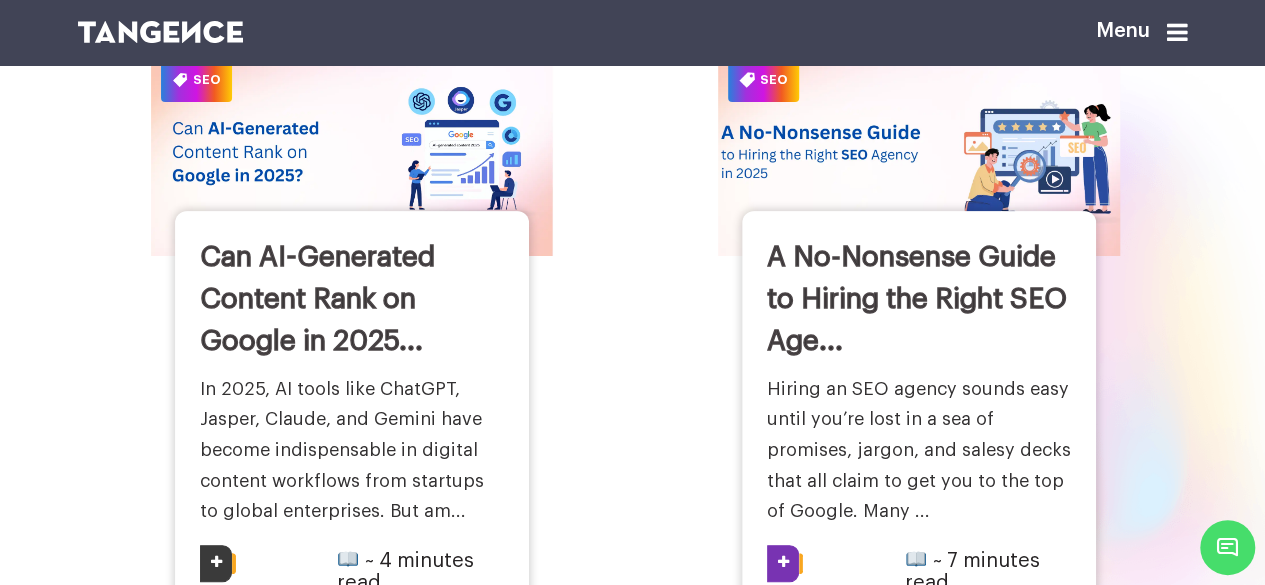 click on "A No-Nonsense Guide to Hiring the Right SEO Age..." at bounding box center [917, 299] 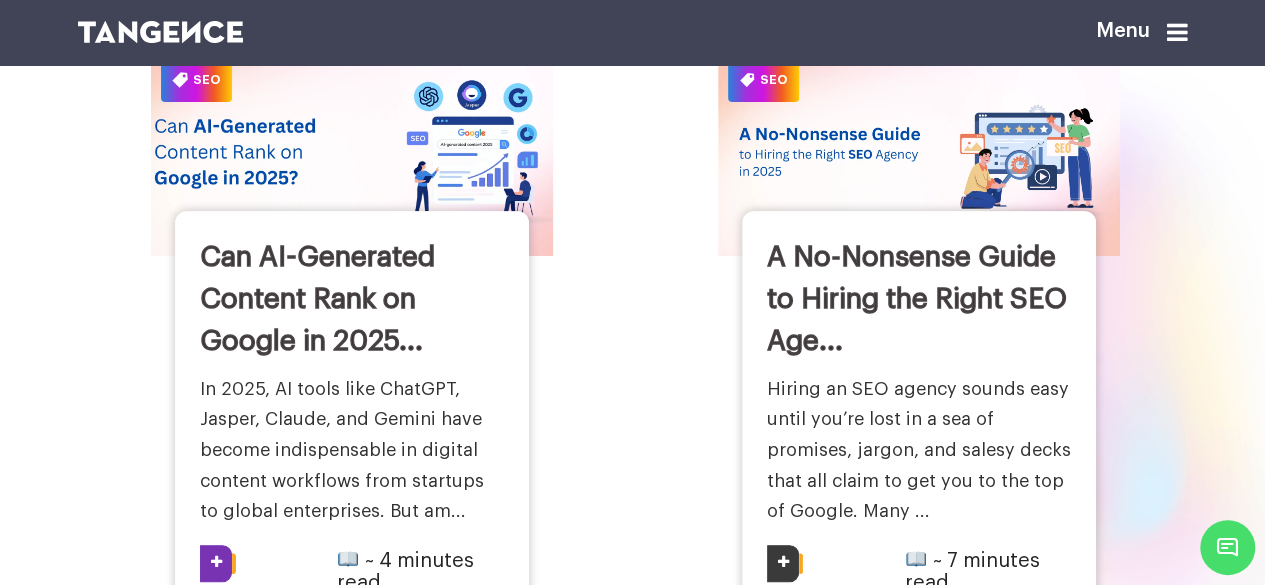 click on "Can AI-Generated Content Rank on Google in 2025..." at bounding box center [317, 299] 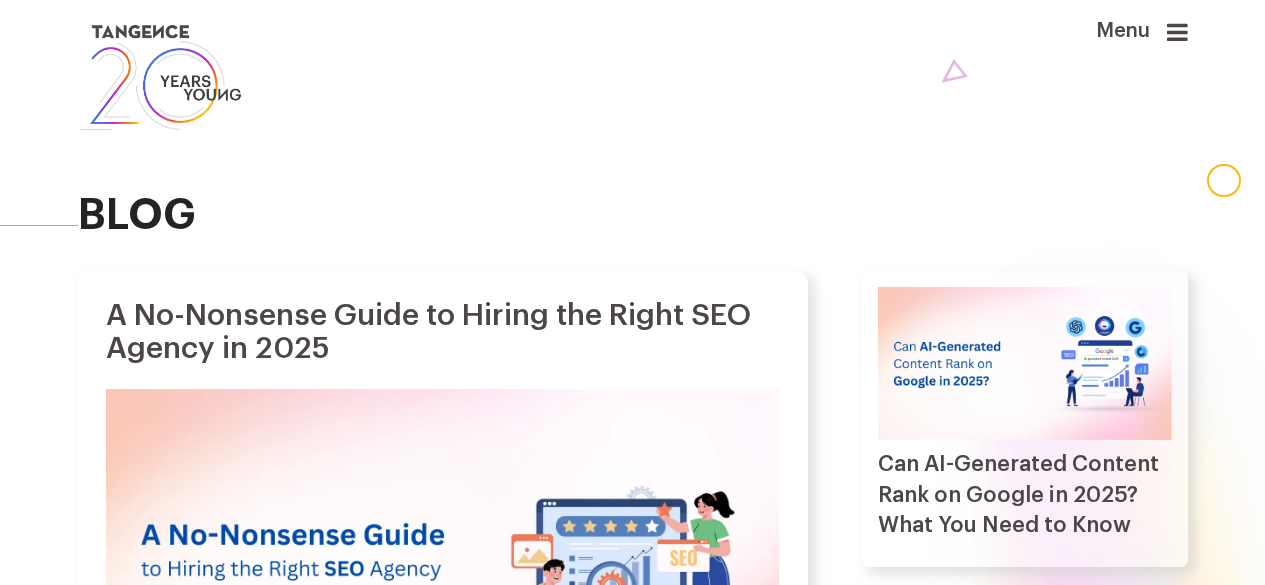 scroll, scrollTop: 0, scrollLeft: 0, axis: both 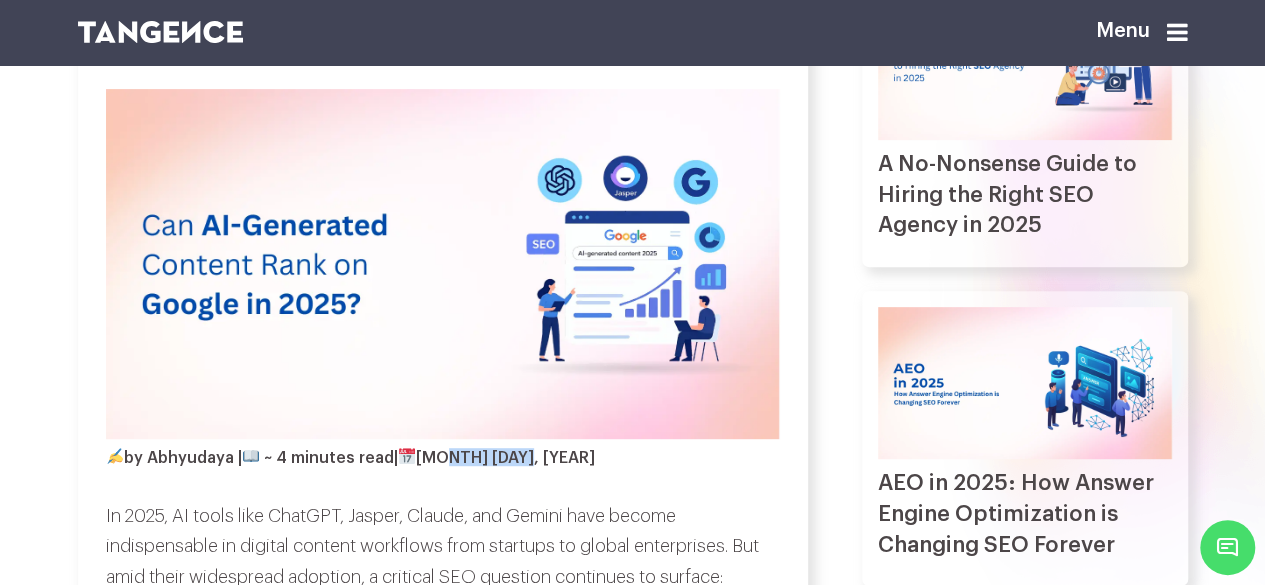drag, startPoint x: 444, startPoint y: 476, endPoint x: 518, endPoint y: 476, distance: 74 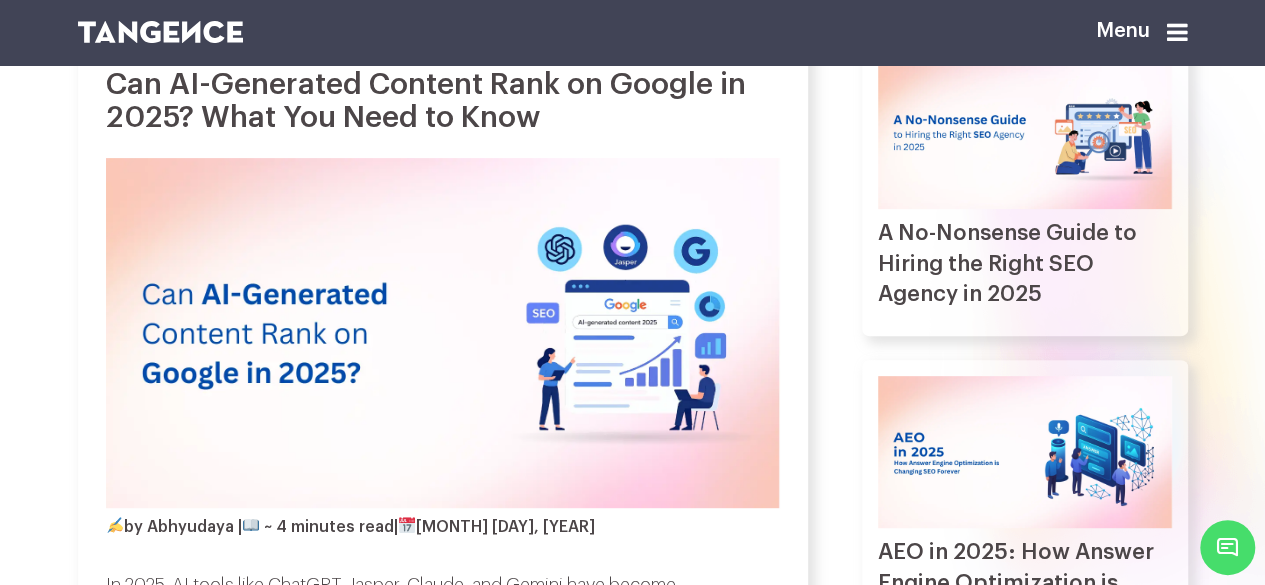 scroll, scrollTop: 200, scrollLeft: 0, axis: vertical 